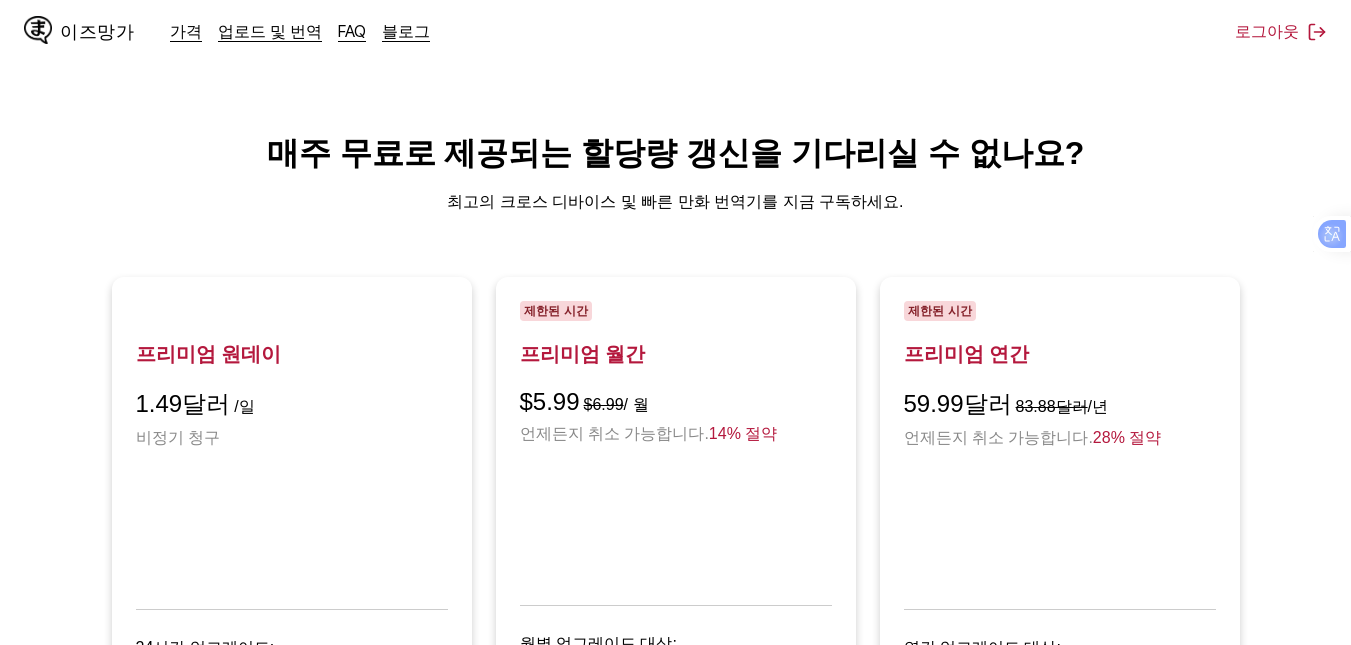 scroll, scrollTop: 387, scrollLeft: 0, axis: vertical 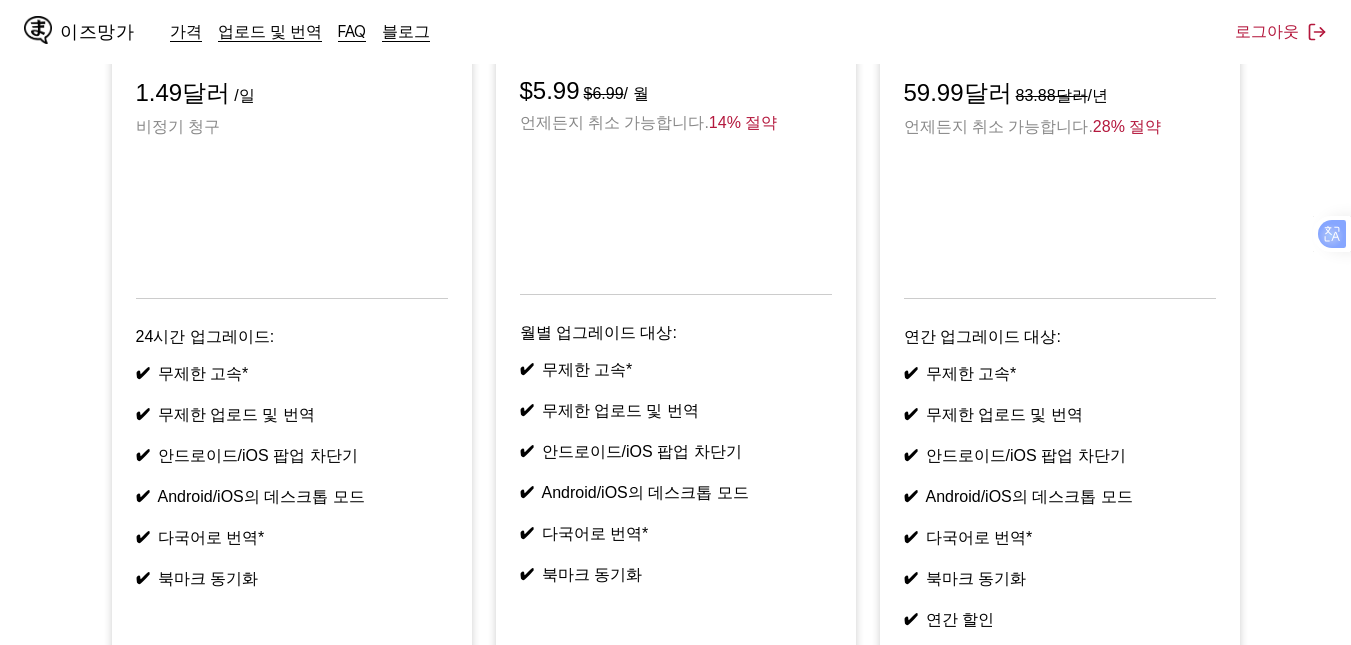 drag, startPoint x: 782, startPoint y: 401, endPoint x: 792, endPoint y: 243, distance: 158.31615 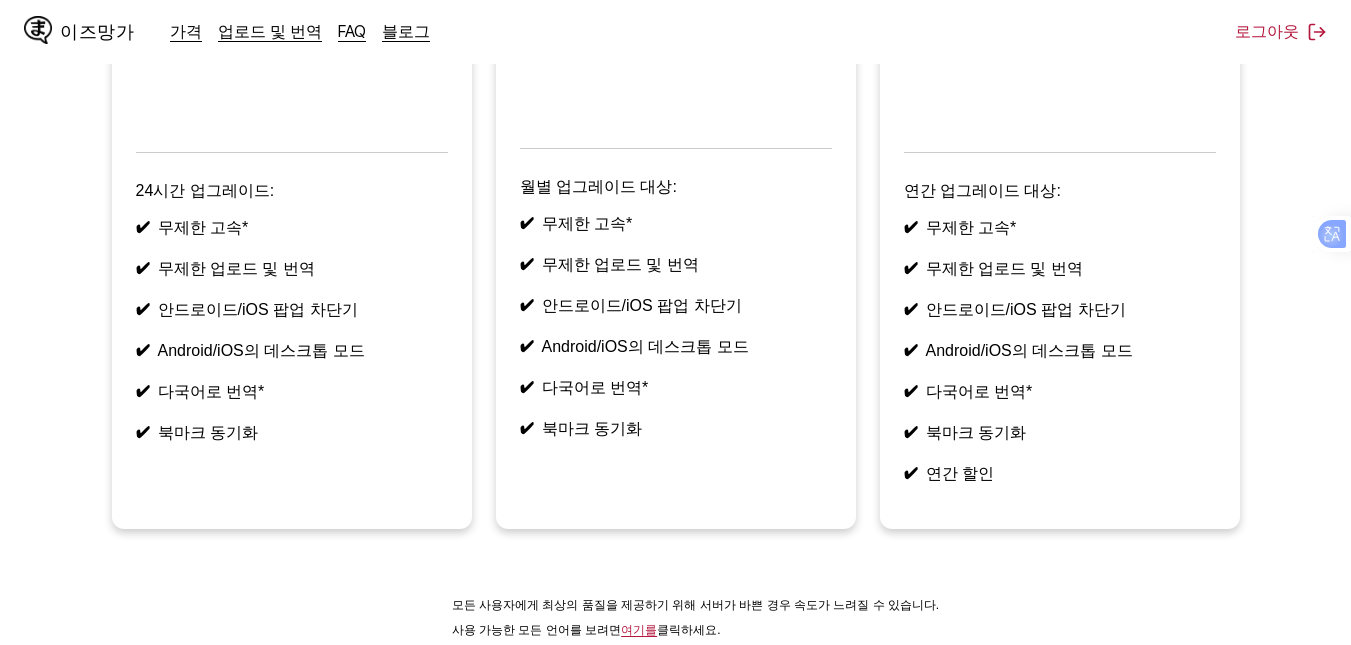 scroll, scrollTop: 687, scrollLeft: 0, axis: vertical 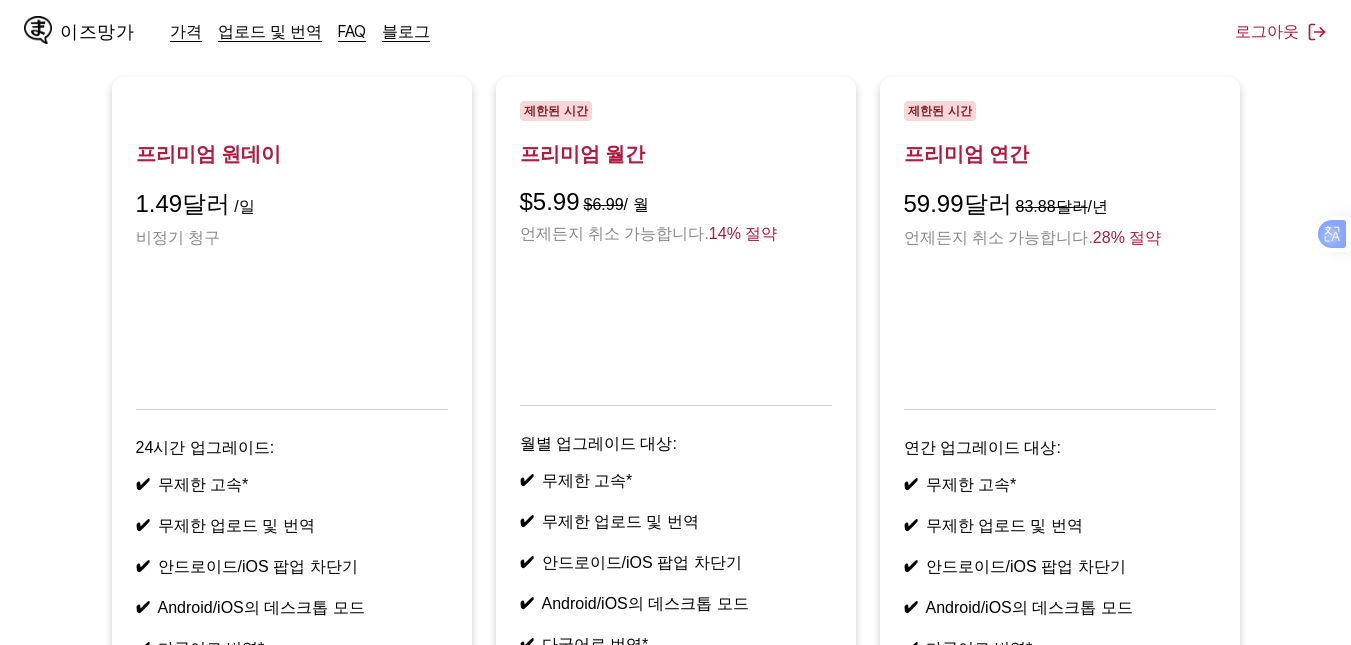 click on "프리미엄 원데이 1.49달러  /일 비정기 청구 24시간 업그레이드: ✔  무제한 고속* ✔  무제한 업로드 및 번역 ✔  안드로이드/iOS 팝업 차단기 ✔  Android/iOS의 데스크톱 모드 ✔  다국어로 번역* ✔  북마크 동기화 제한된 시간 프리미엄 월간 $5.99  $6.99  / 월 언제든지 취소 가능합니다. 14% 절약 월별 업그레이드 대상: ✔  무제한 고속* ✔  무제한 업로드 및 번역 ✔  안드로이드/iOS 팝업 차단기 ✔  Android/iOS의 데스크톱 모드 ✔  다국어로 번역* ✔  북마크 동기화 제한된 시간 프리미엄 연간 59.99달러  83.88달러  /년 언제든지 취소 가능합니다. 28% 절약 연간 업그레이드 대상: ✔  무제한 고속* ✔  무제한 업로드 및 번역 ✔  안드로이드/iOS 팝업 차단기 ✔  Android/iOS의 데스크톱 모드 ✔  다국어로 번역* ✔  북마크 동기화 ✔  연간 할인" at bounding box center (675, 443) 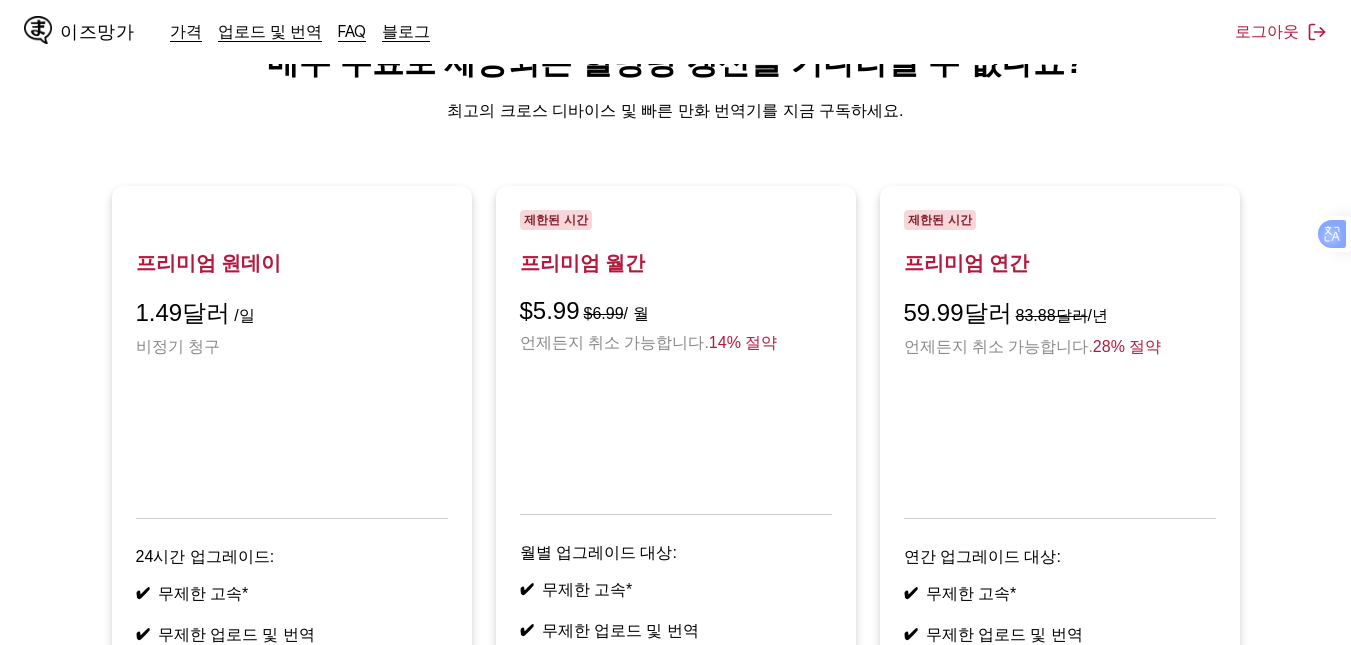 scroll, scrollTop: 0, scrollLeft: 0, axis: both 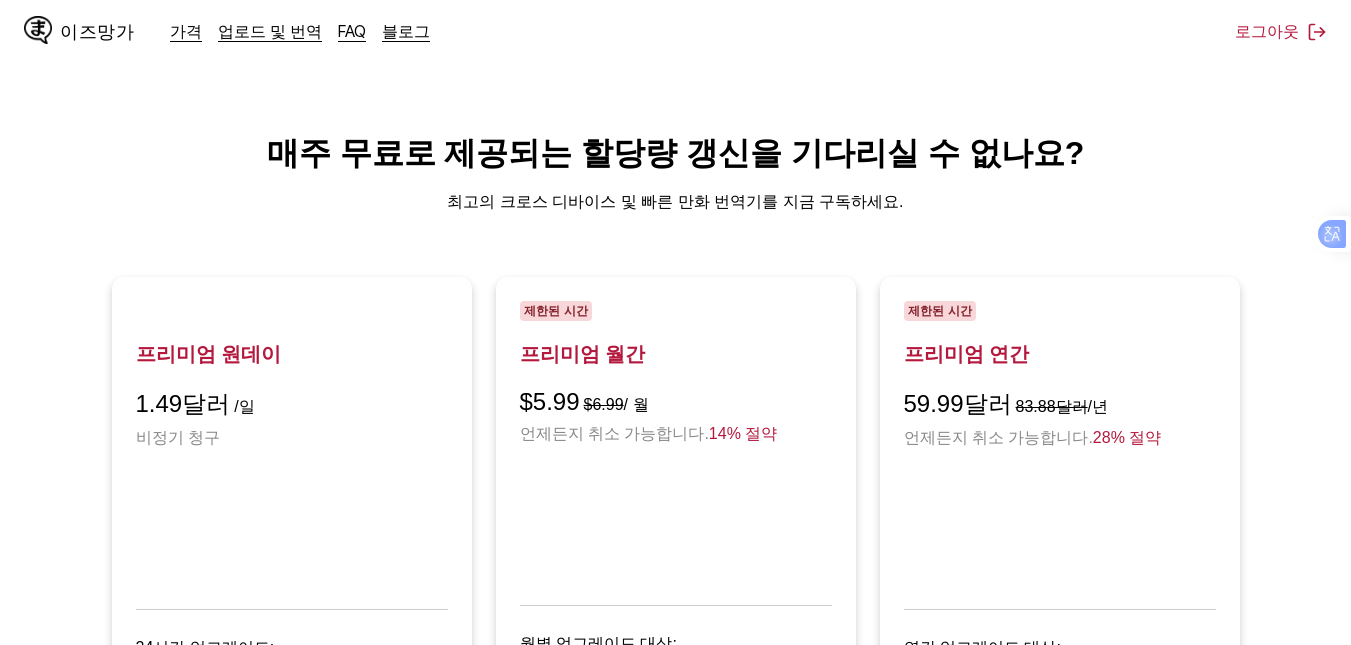 click on "이즈망가" at bounding box center [79, 32] 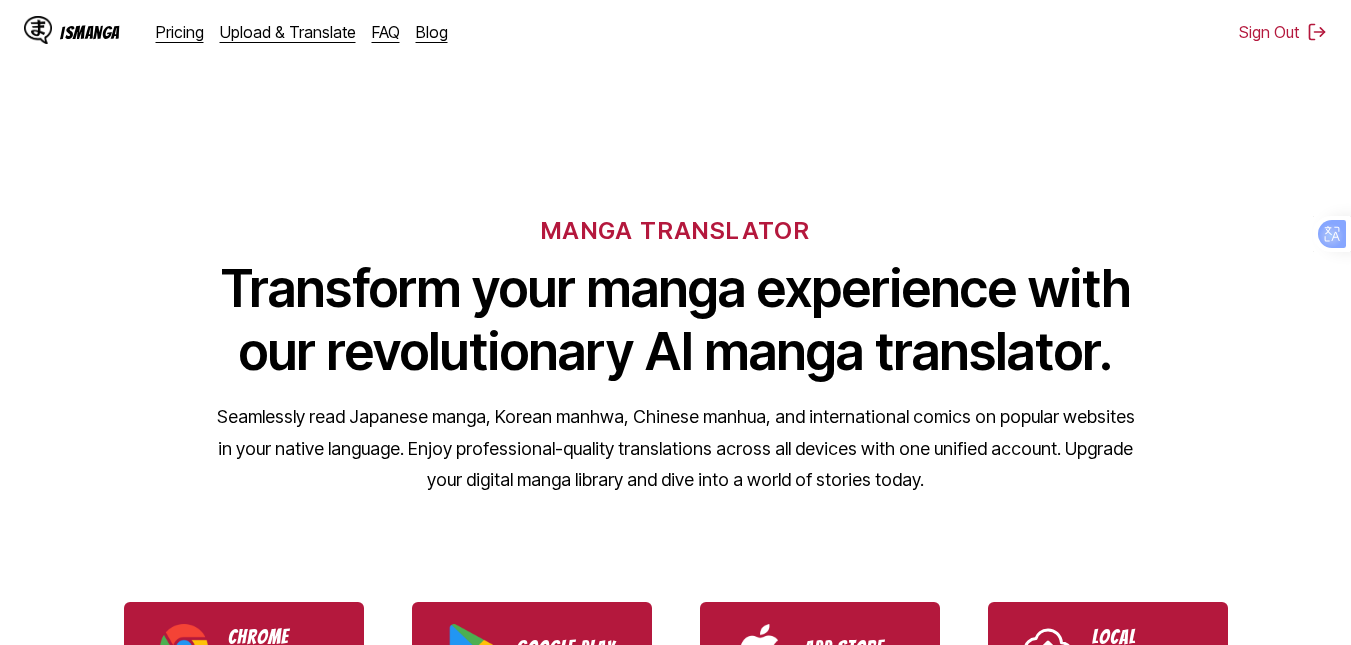 click on "IsManga" at bounding box center (90, 32) 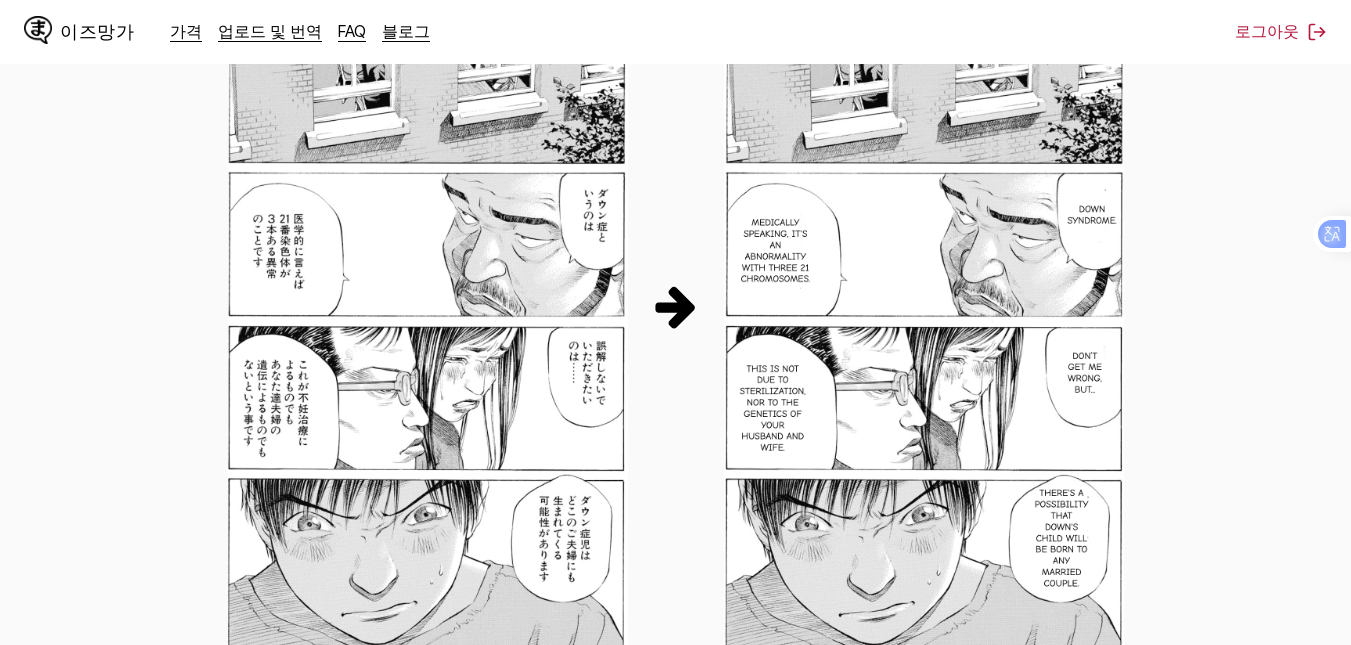 scroll, scrollTop: 1100, scrollLeft: 0, axis: vertical 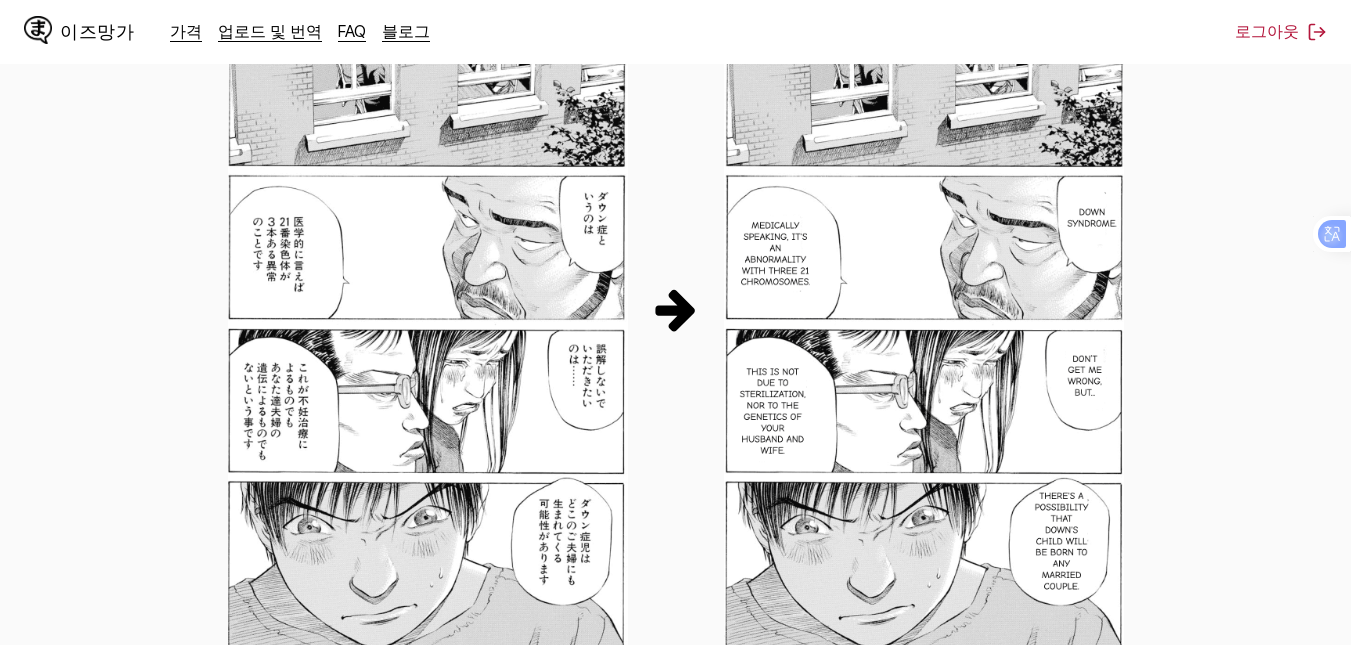 drag, startPoint x: 1275, startPoint y: 163, endPoint x: 1305, endPoint y: 137, distance: 39.698868 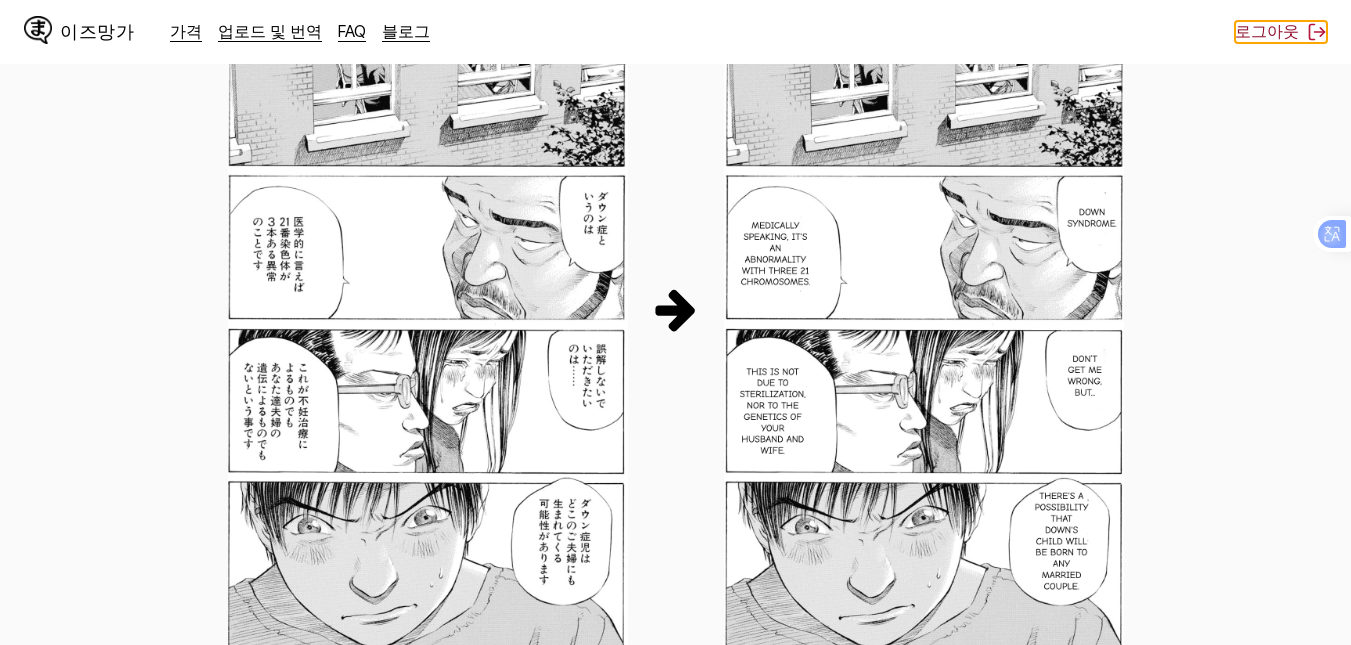 click on "로그아웃" at bounding box center (1267, 31) 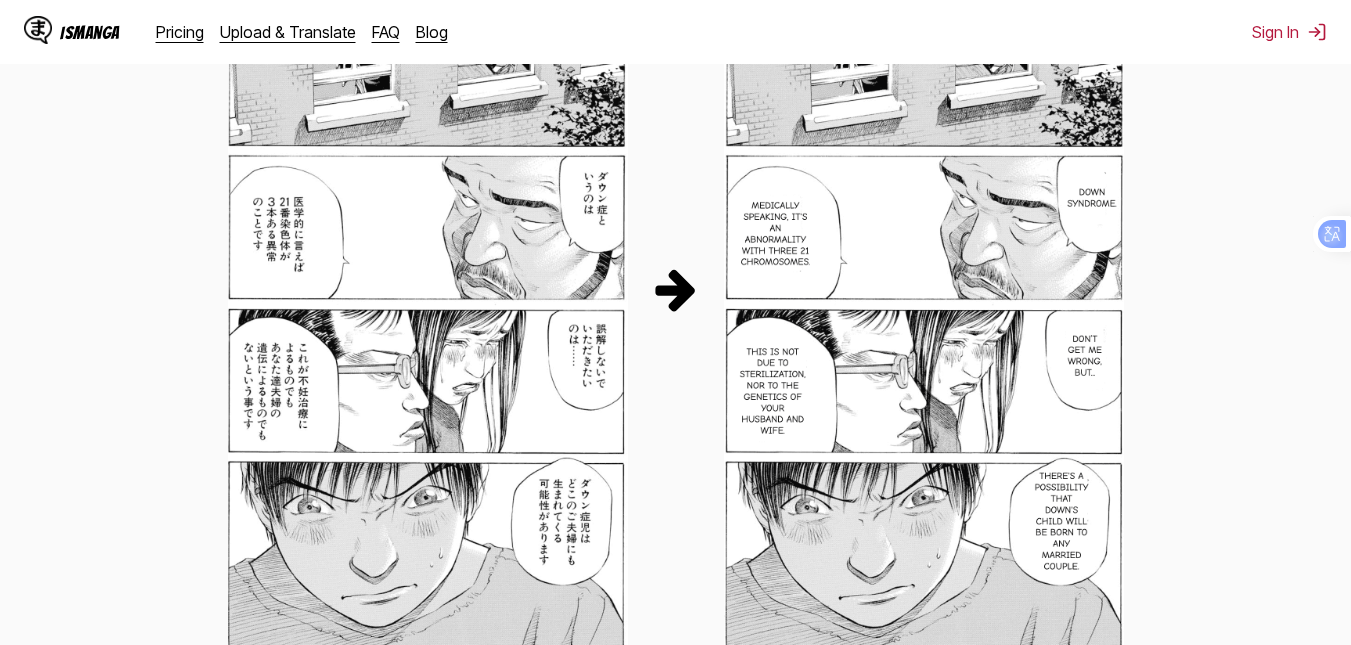 scroll, scrollTop: 11, scrollLeft: 0, axis: vertical 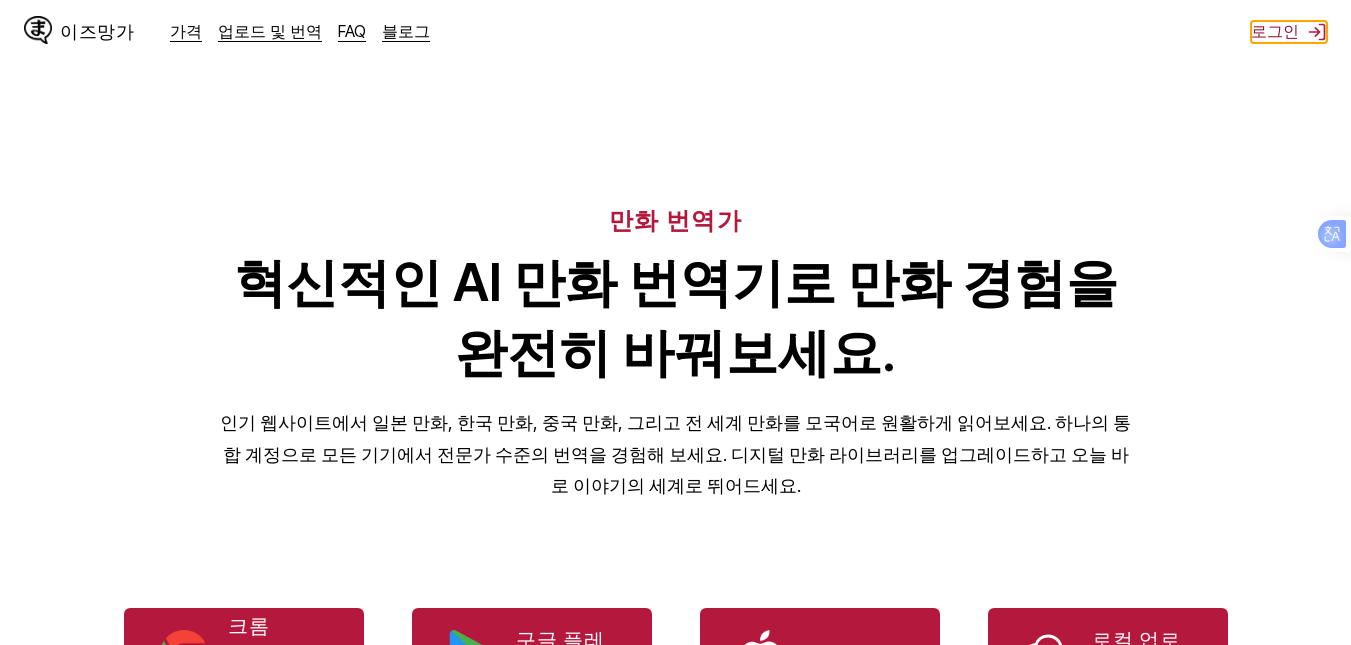 click on "로그인" at bounding box center (1275, 32) 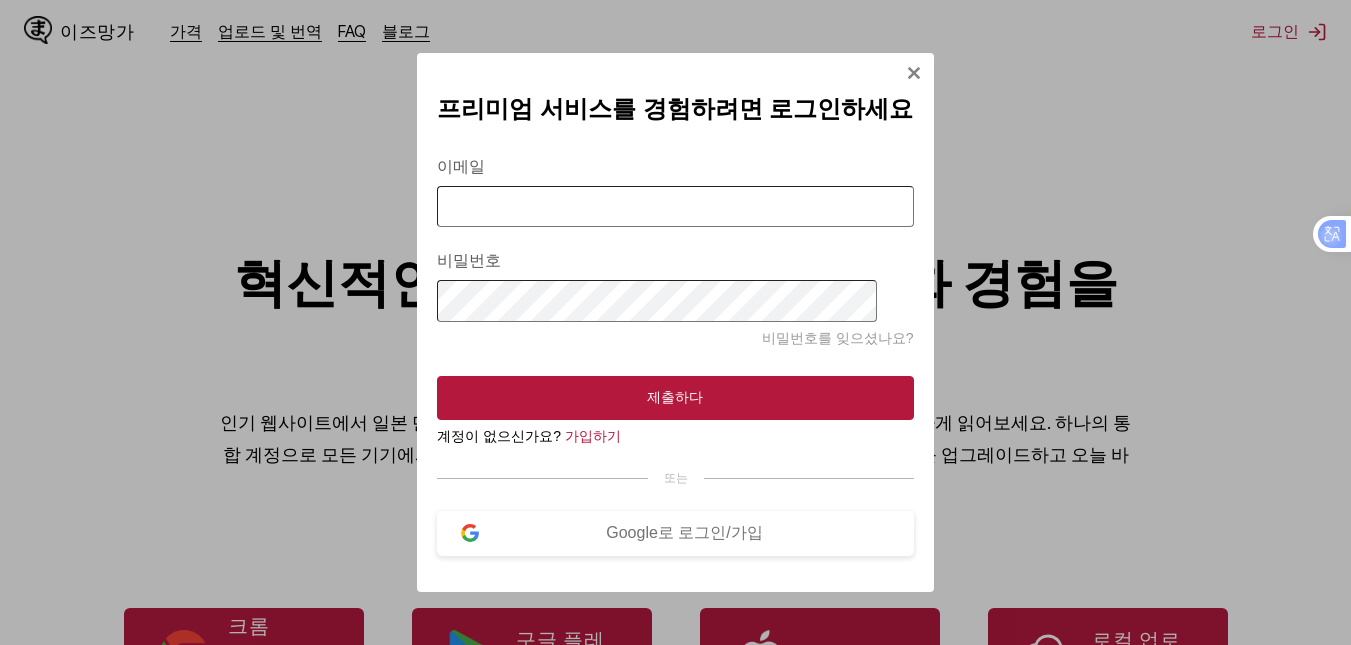 click on "이메일" at bounding box center (675, 206) 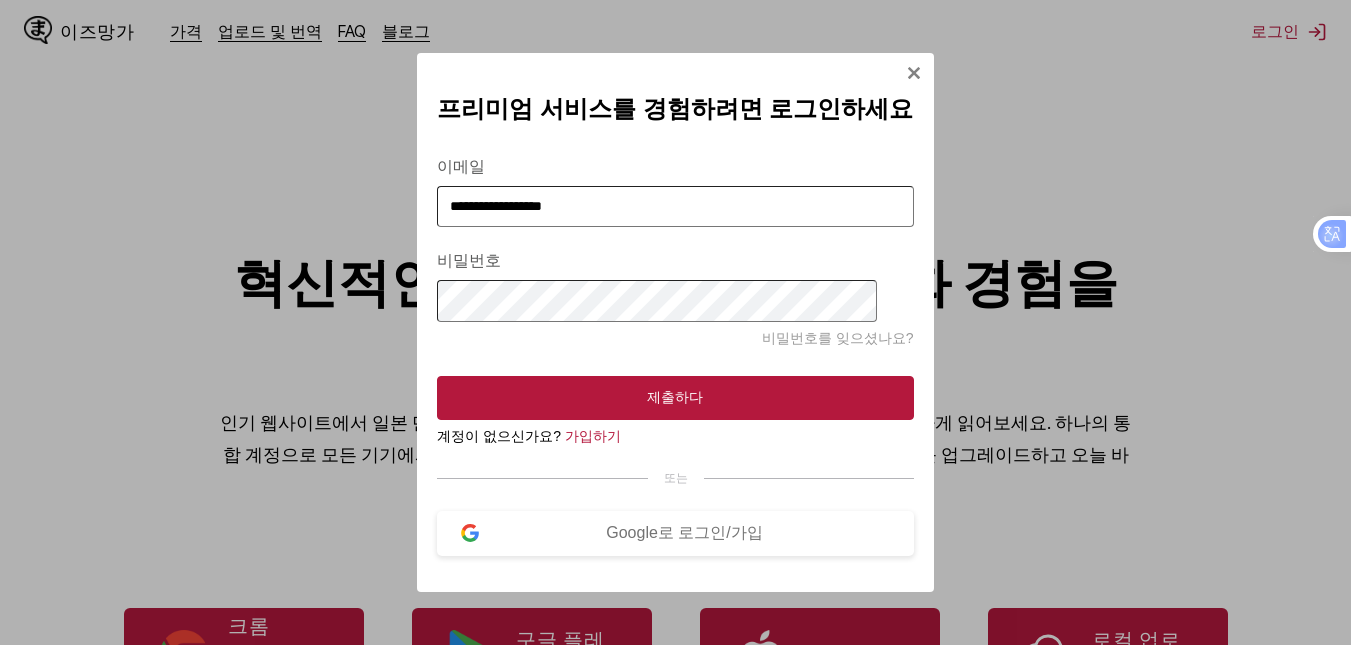 click on "제출하다" at bounding box center [675, 398] 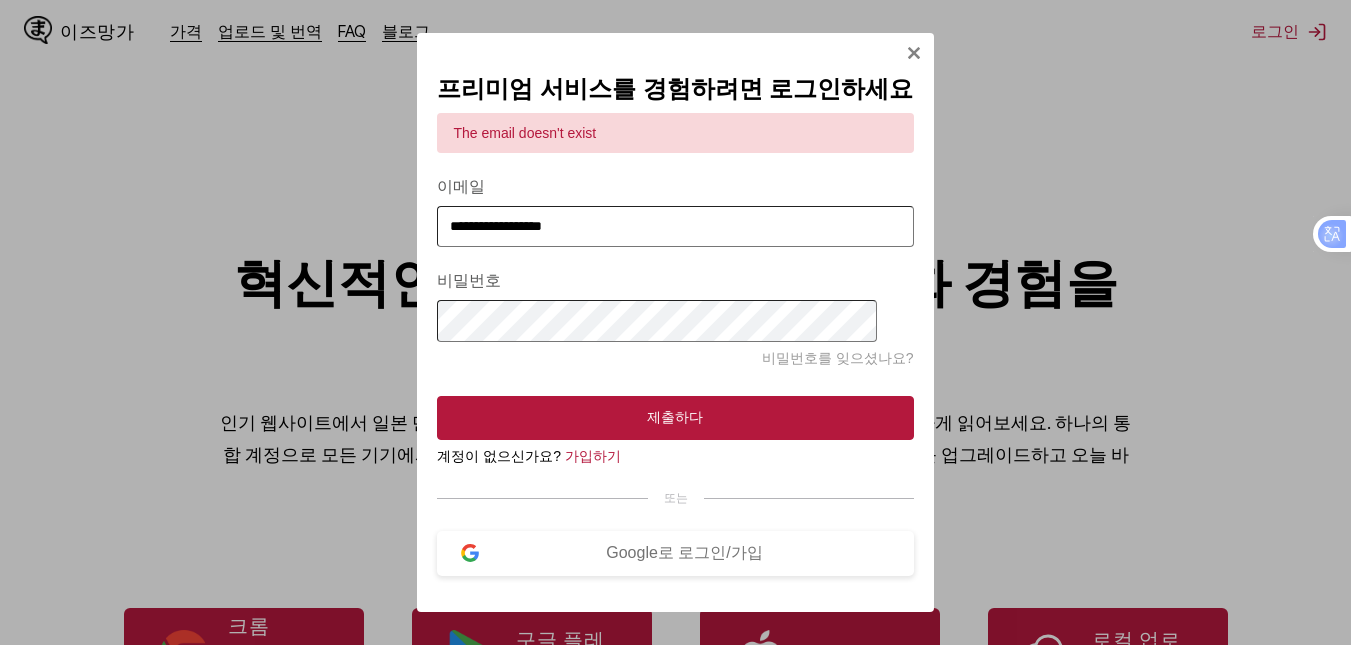 drag, startPoint x: 526, startPoint y: 220, endPoint x: 4, endPoint y: 228, distance: 522.0613 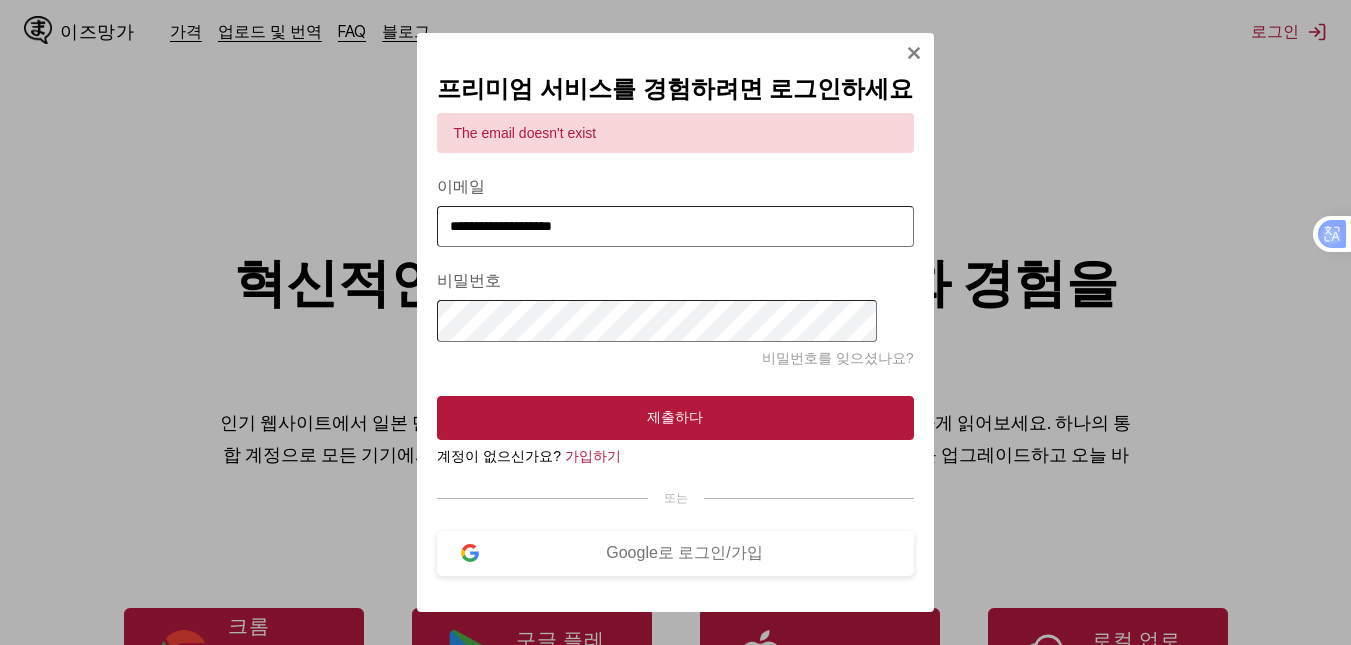 type on "**********" 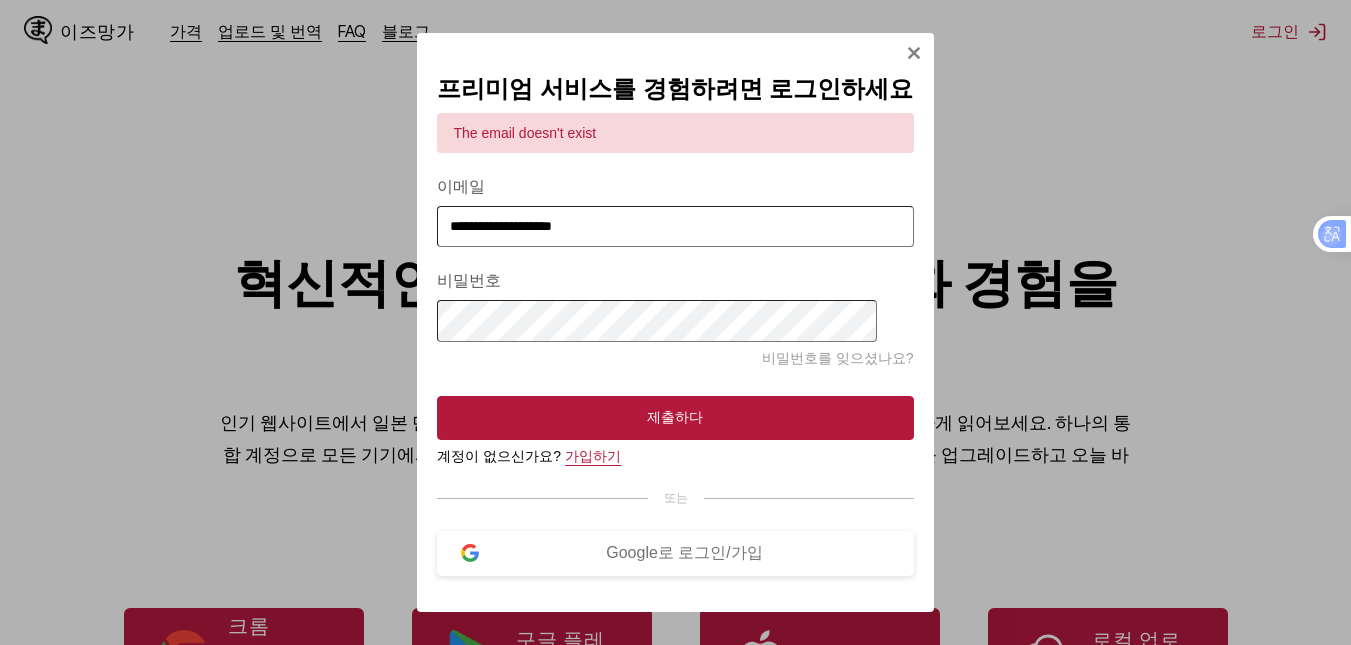 click on "가입하기" at bounding box center [593, 456] 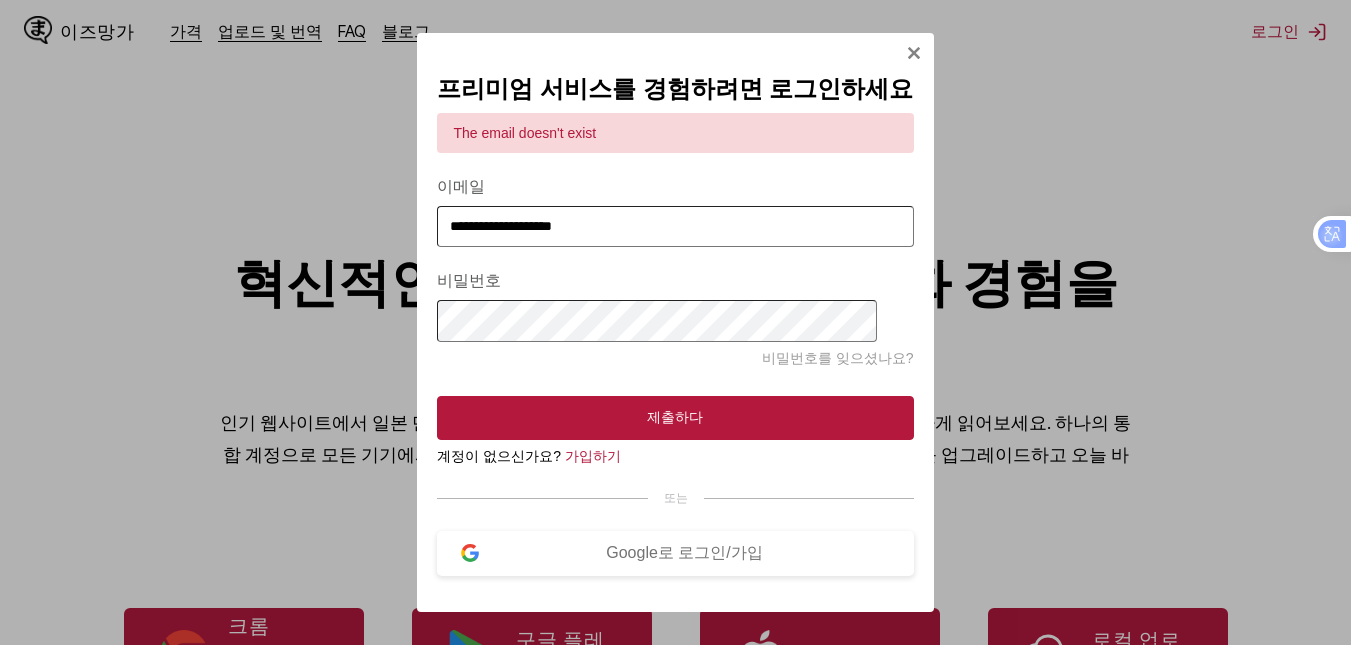 scroll, scrollTop: 0, scrollLeft: 0, axis: both 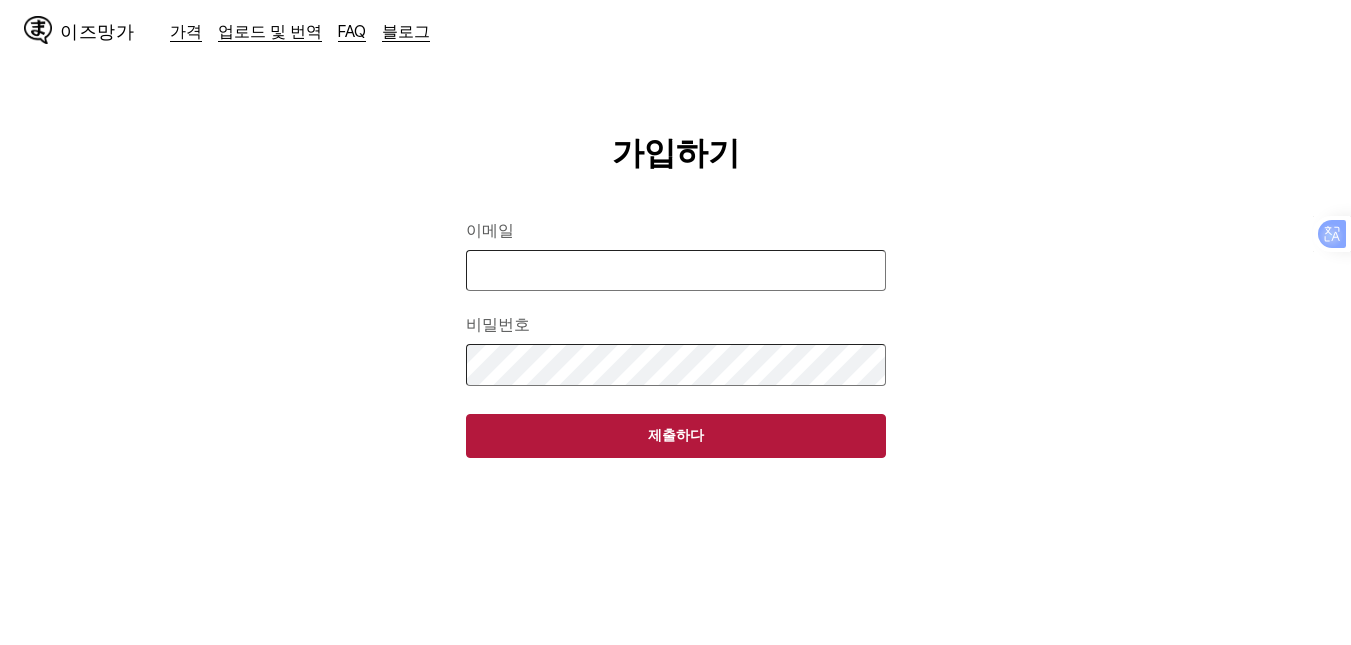 click on "이메일" at bounding box center [676, 270] 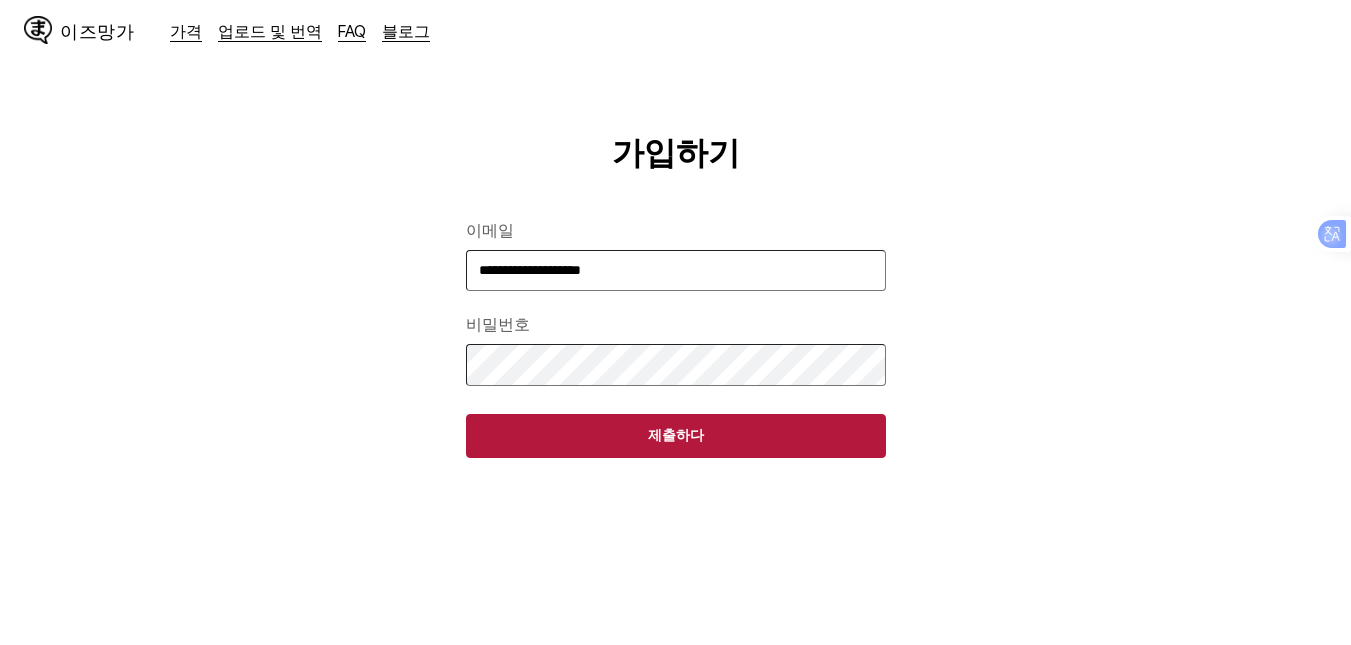 type on "**********" 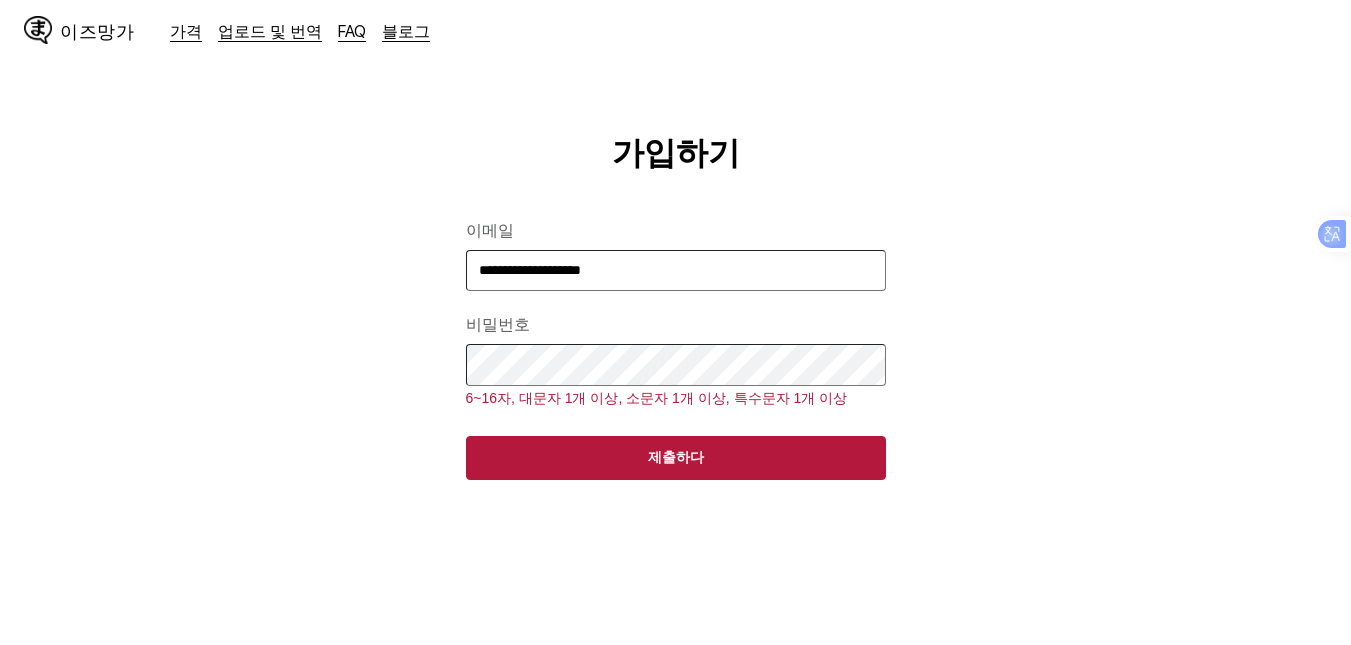 click on "**********" at bounding box center (675, 422) 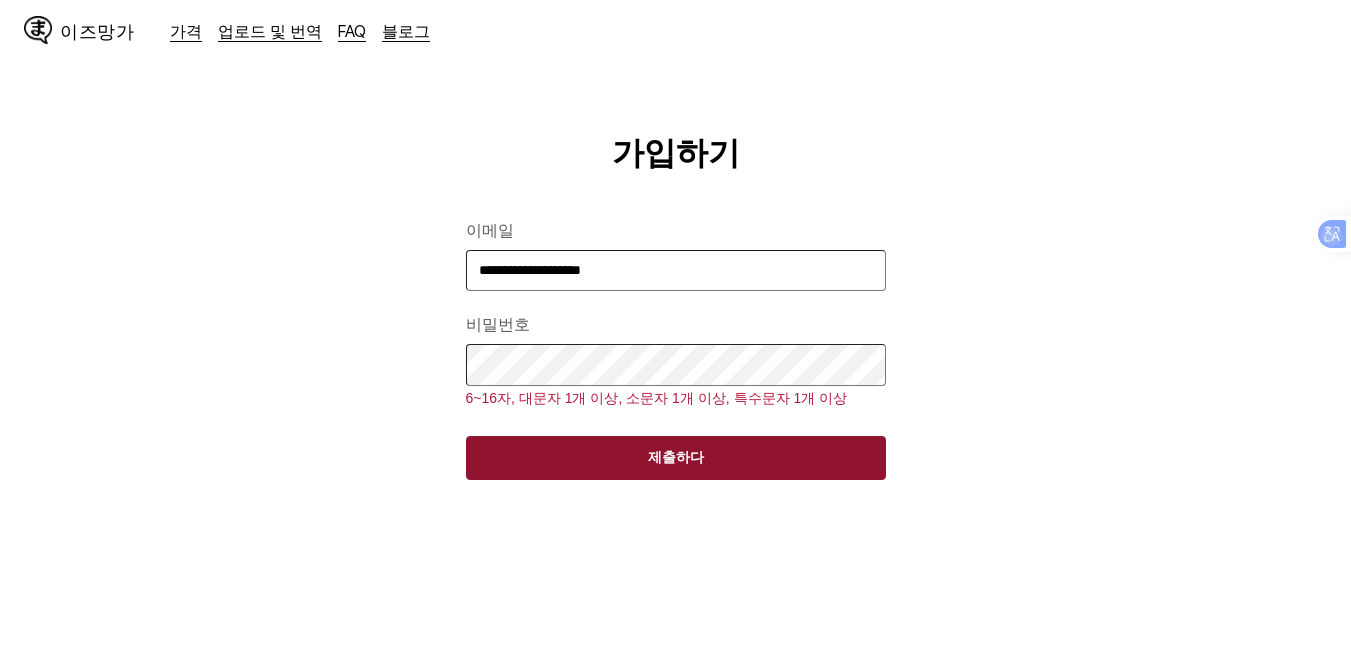 click on "제출하다" at bounding box center (676, 458) 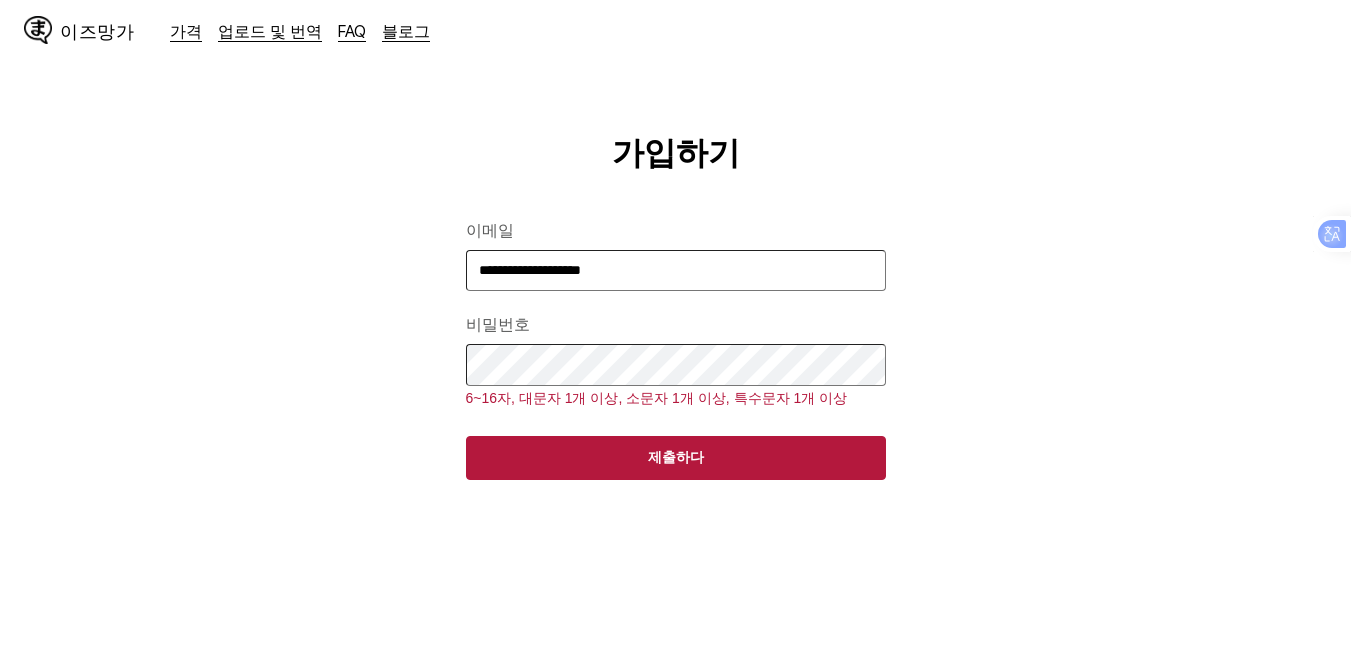 click on "제출하다" at bounding box center (676, 458) 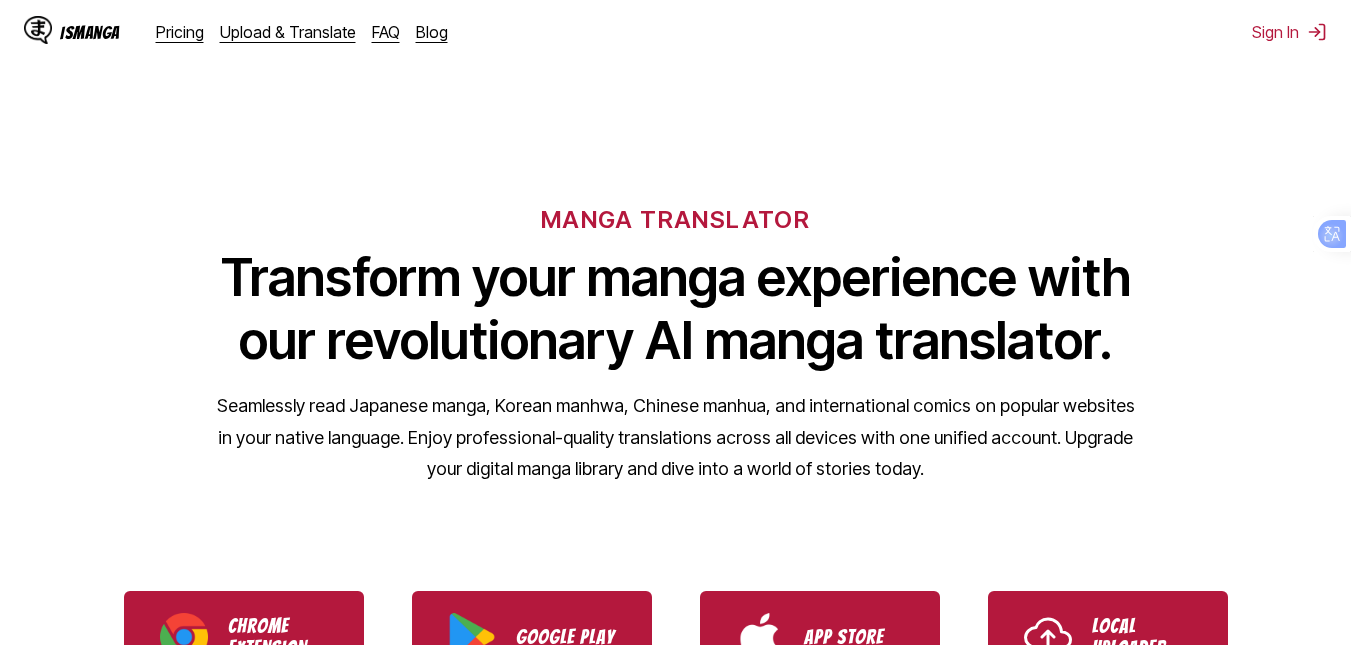 scroll, scrollTop: 0, scrollLeft: 0, axis: both 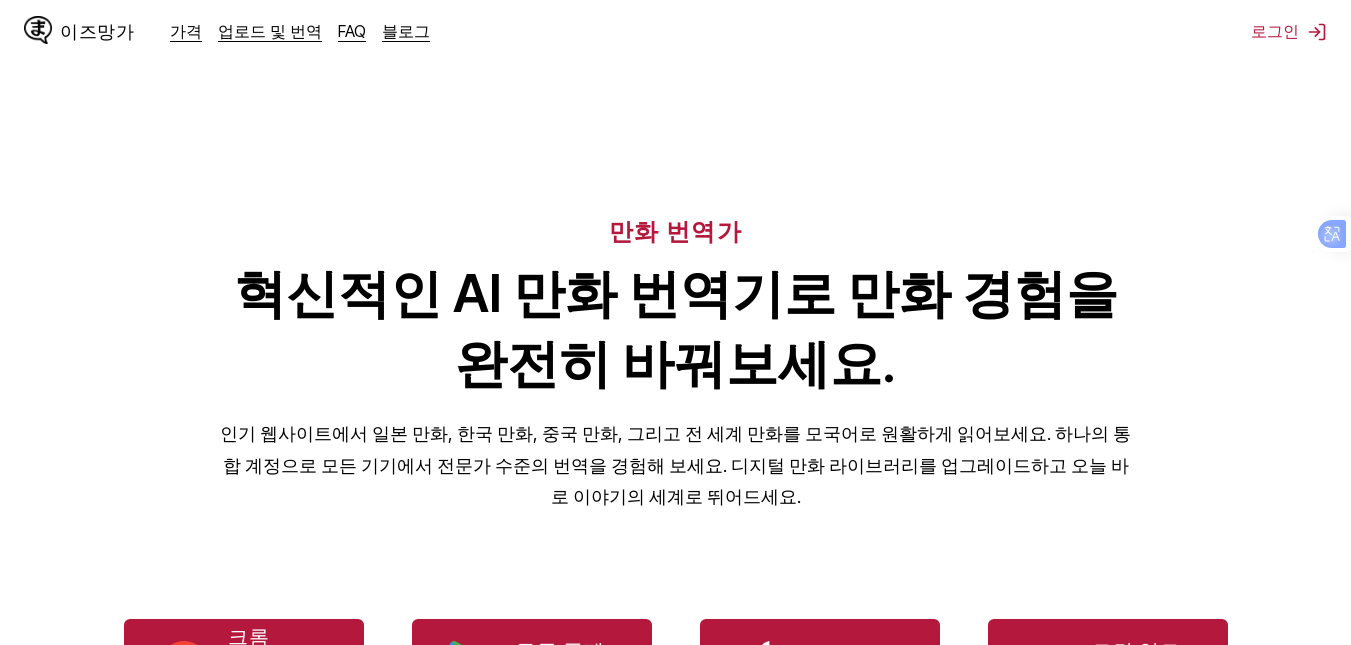 click on "이즈망가 가격  업로드 및 번역  FAQ  블로그 로그인 가격 업로드 및 번역 자주 묻는 질문 블로그" at bounding box center [675, 32] 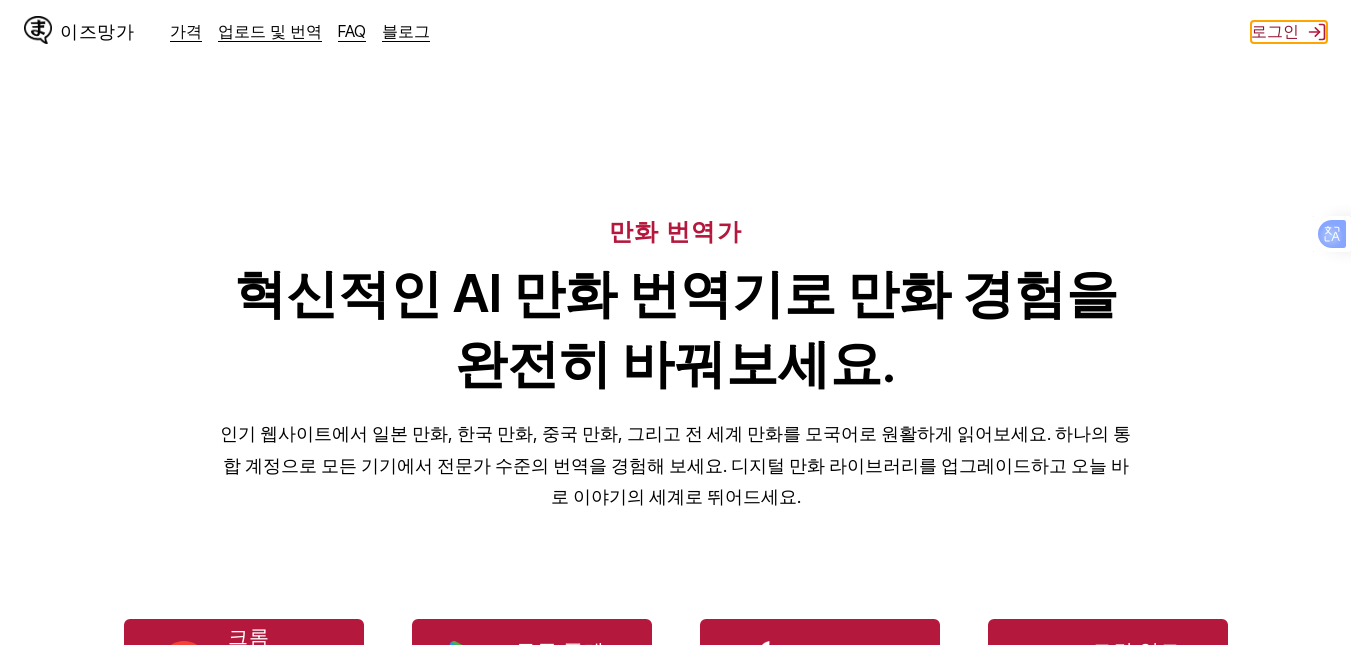 click on "로그인" at bounding box center [1275, 31] 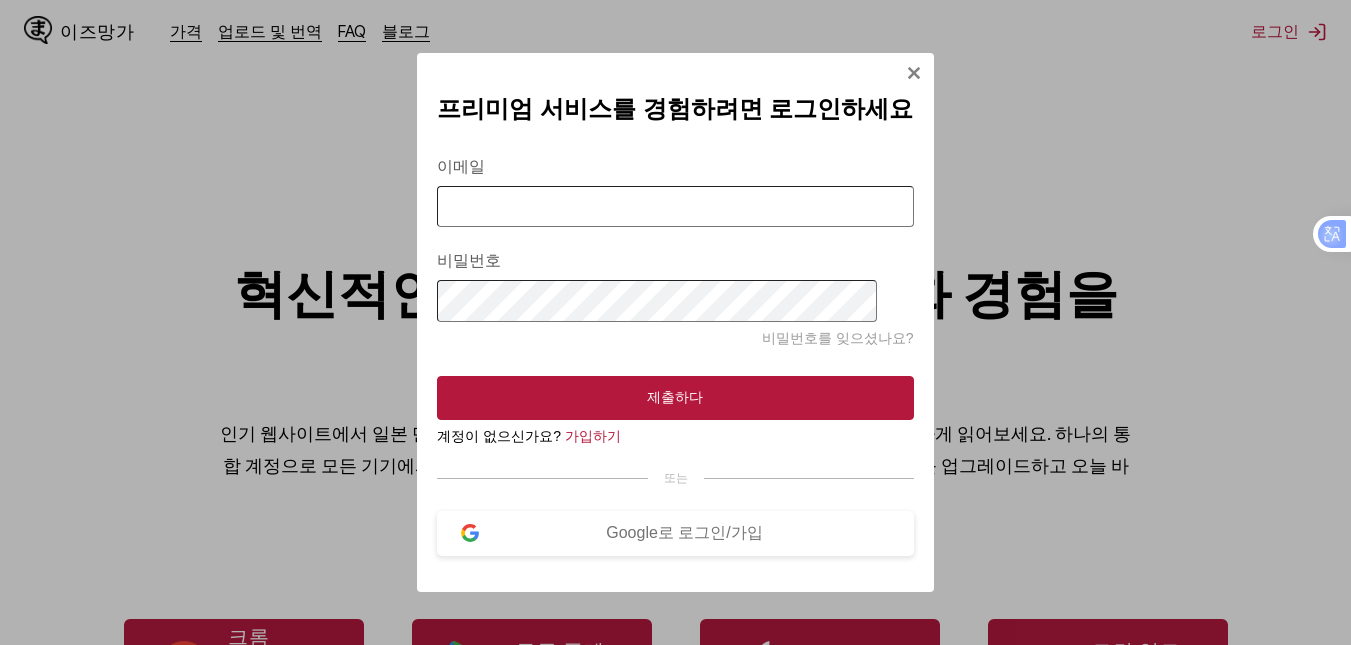 click on "비밀번호를 잊으셨나요?" at bounding box center (838, 338) 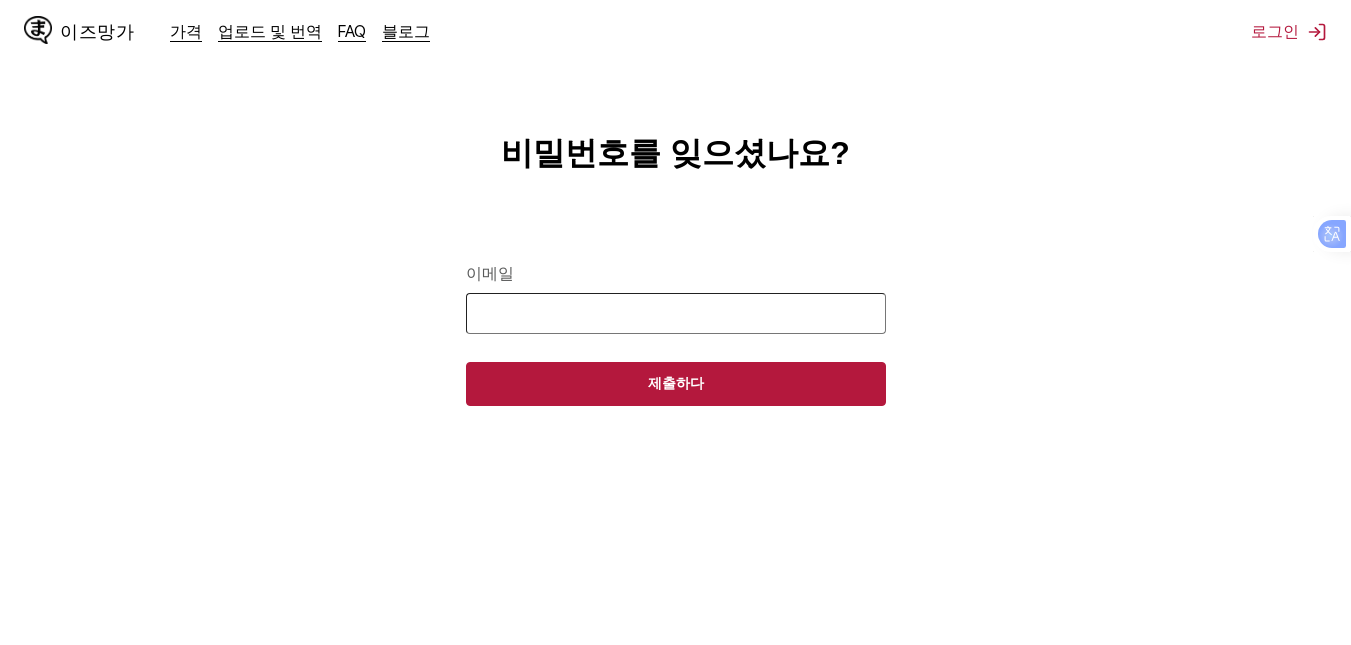 click on "이메일" at bounding box center (676, 313) 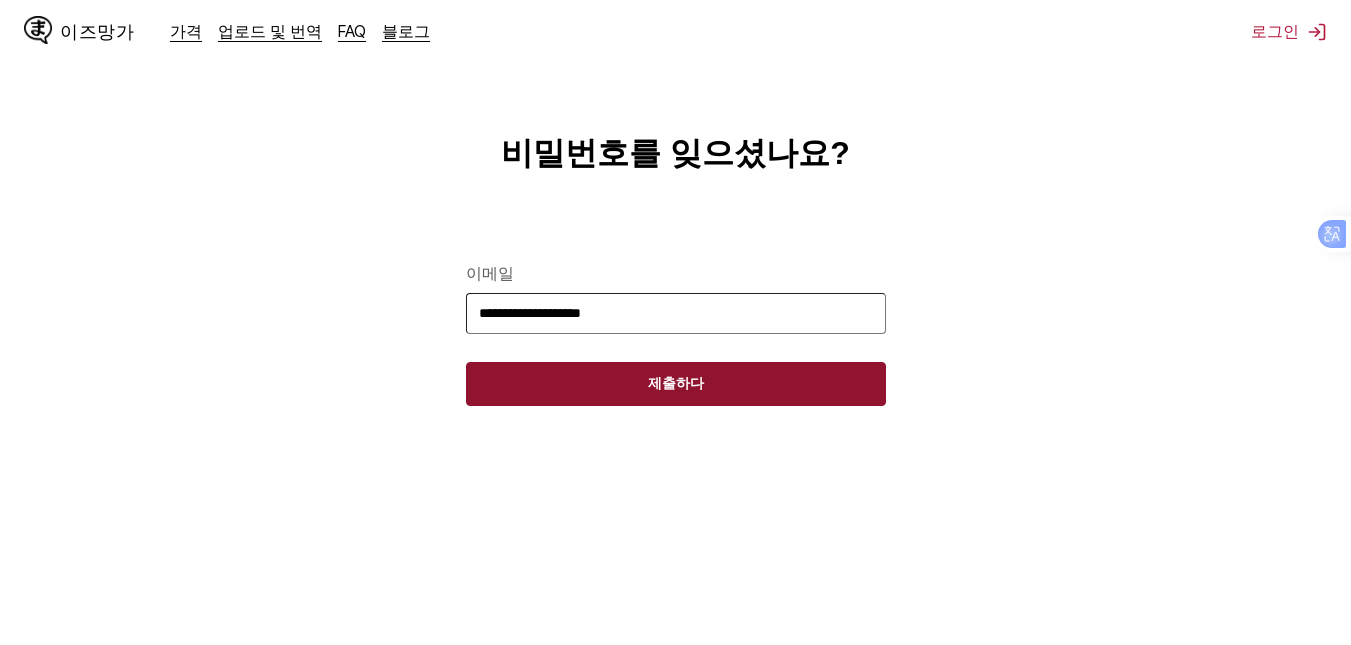 type on "**********" 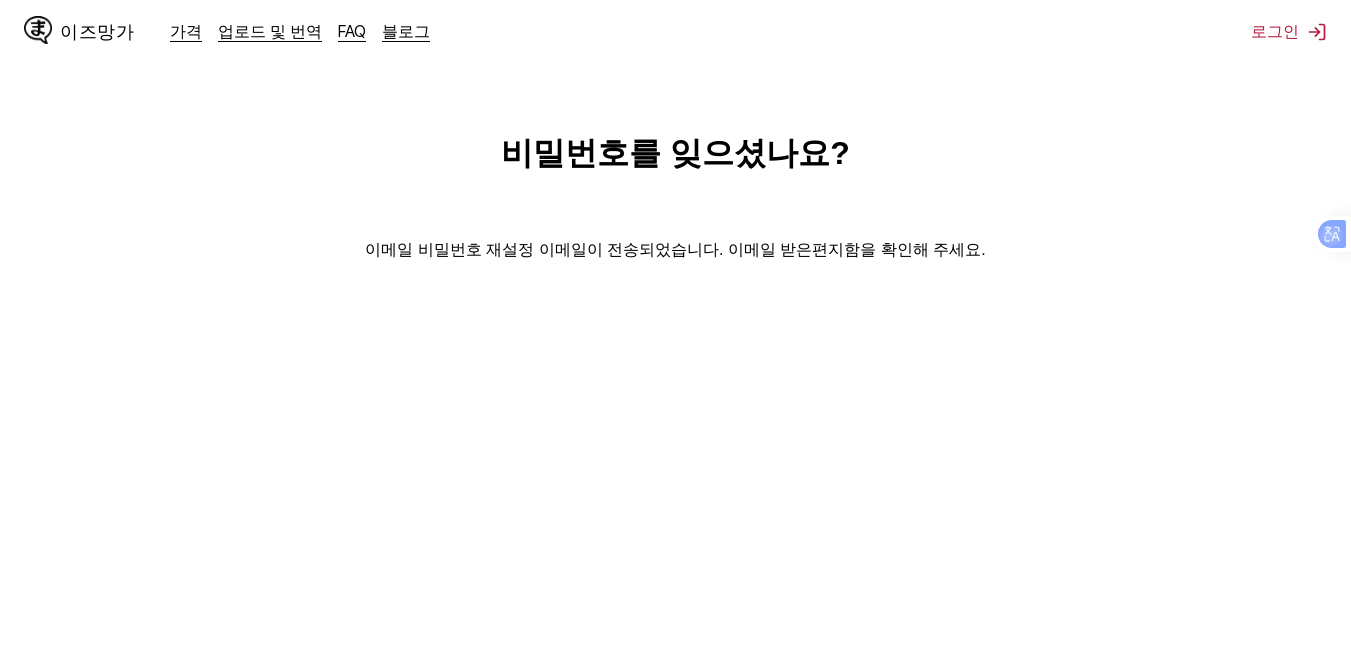 click on "이즈망가" at bounding box center [97, 31] 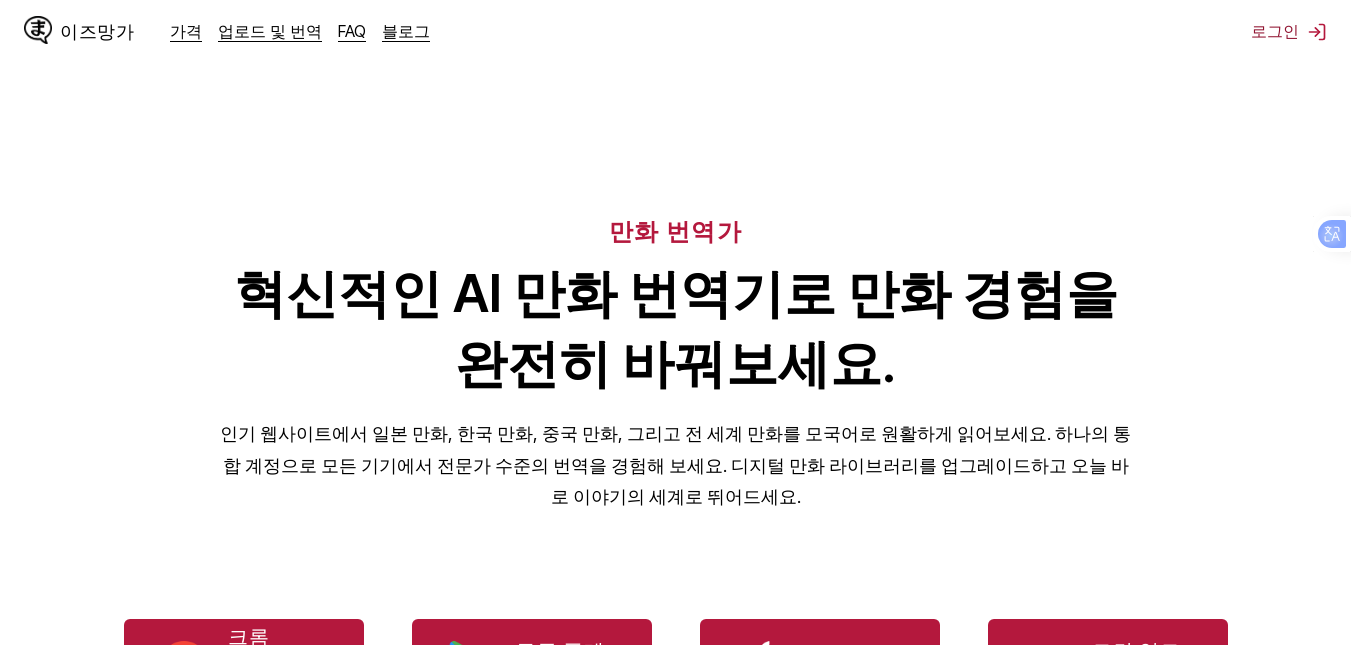click on "이즈망가 가격  업로드 및 번역  FAQ  블로그 로그인 가격 업로드 및 번역 자주 묻는 질문 블로그" at bounding box center [675, 32] 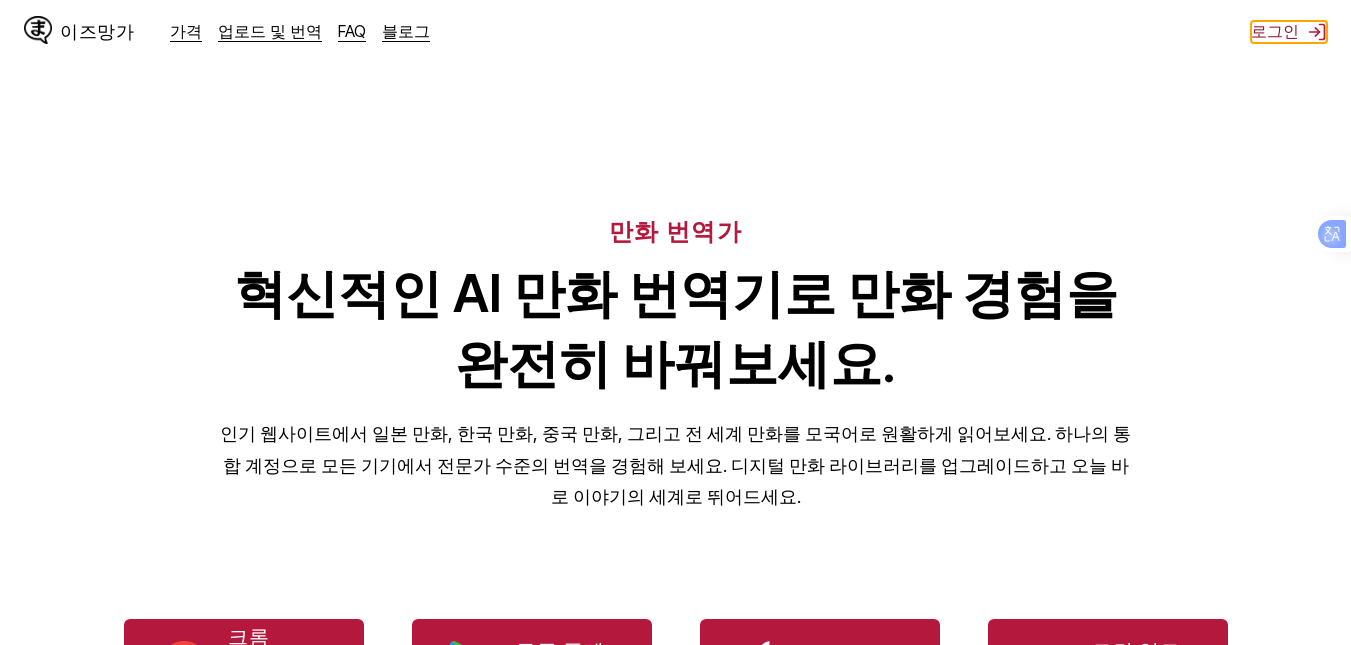 click on "로그인" at bounding box center [1275, 31] 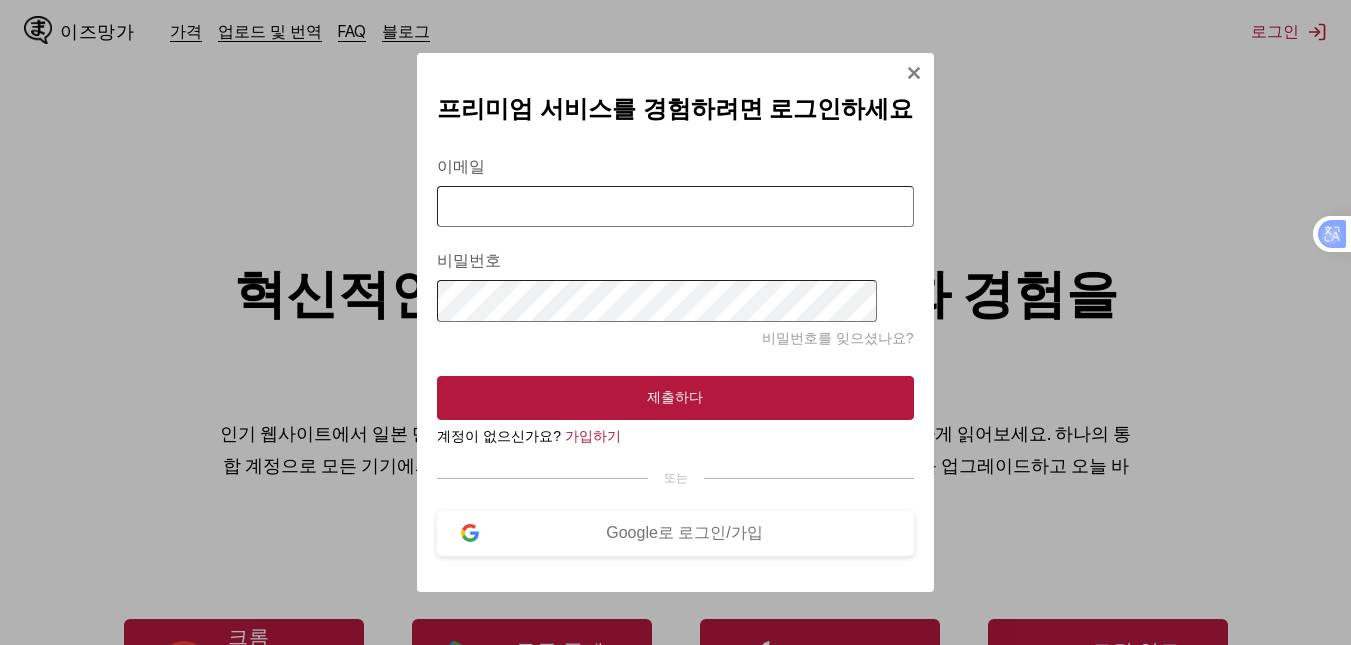 click on "이메일 비밀번호 비밀번호를 잊으셨나요? 제출하다" at bounding box center (675, 276) 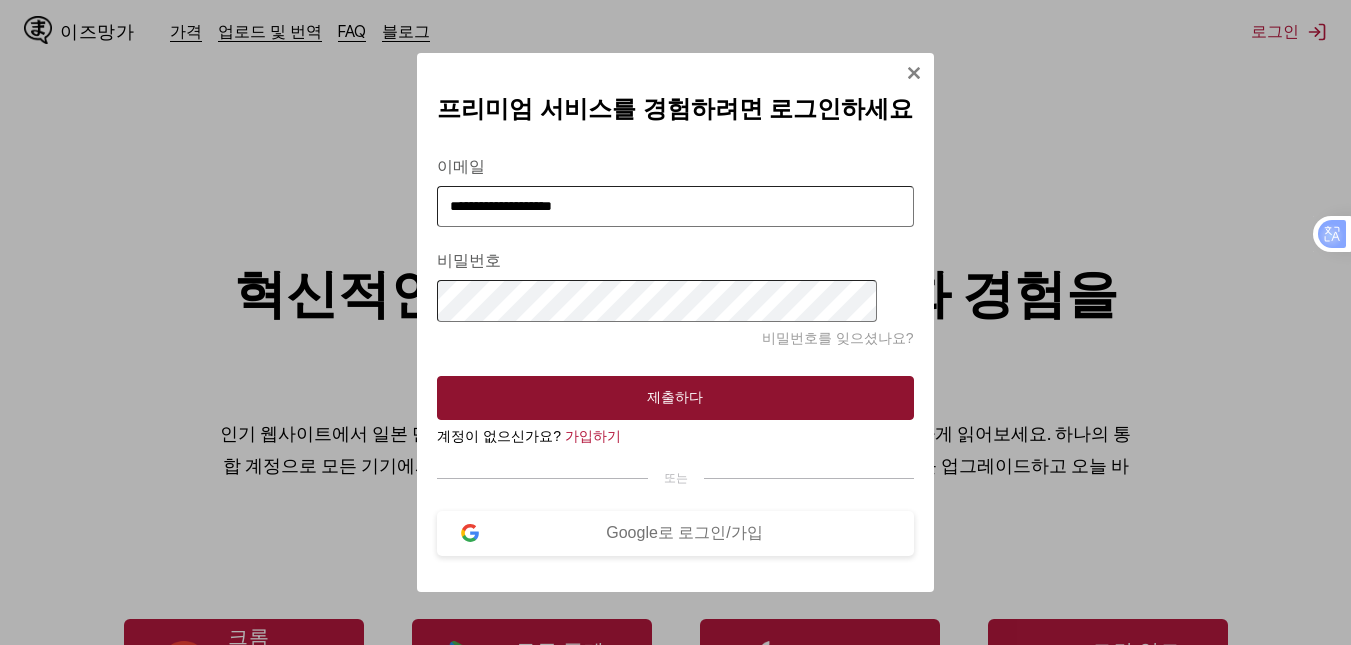 type on "**********" 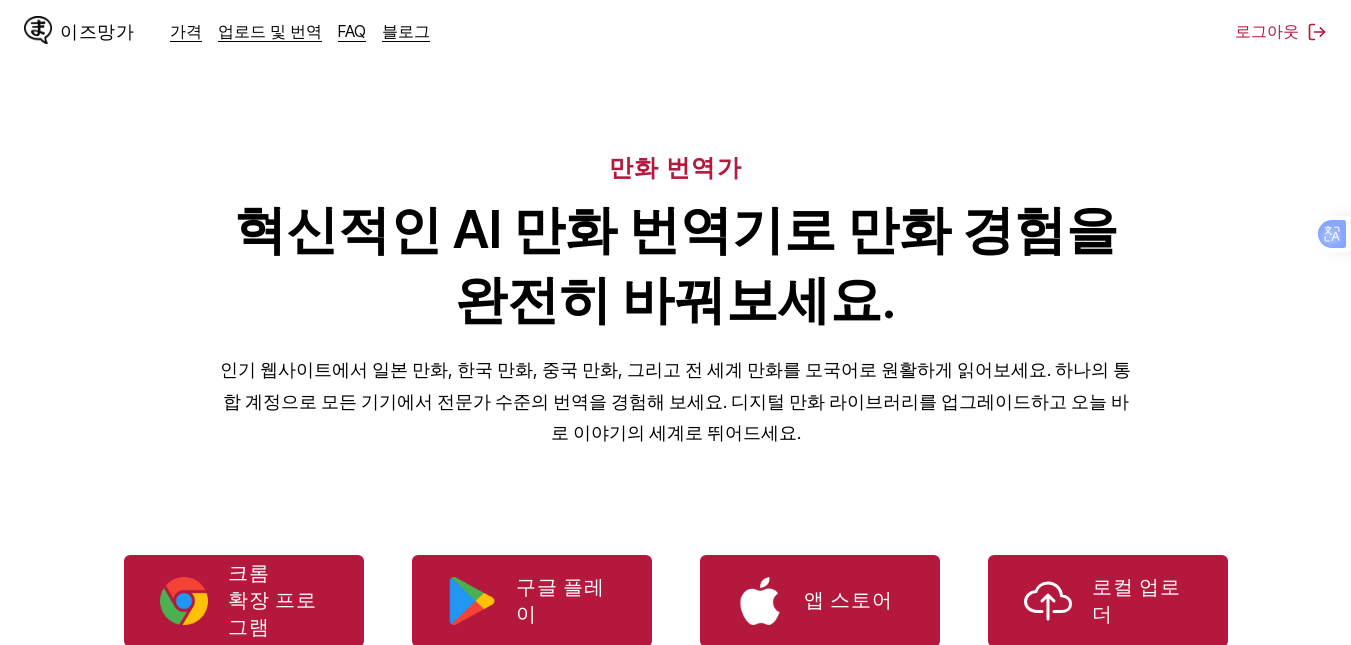 scroll, scrollTop: 100, scrollLeft: 0, axis: vertical 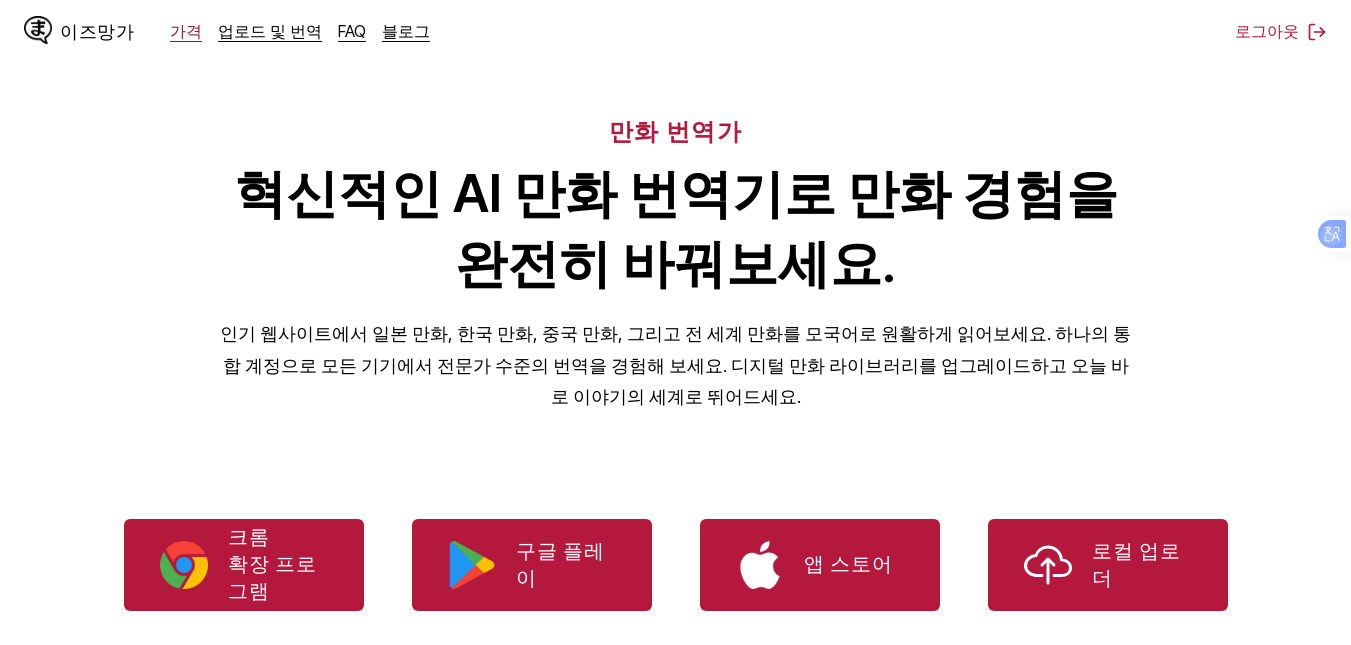click on "가격" at bounding box center (186, 31) 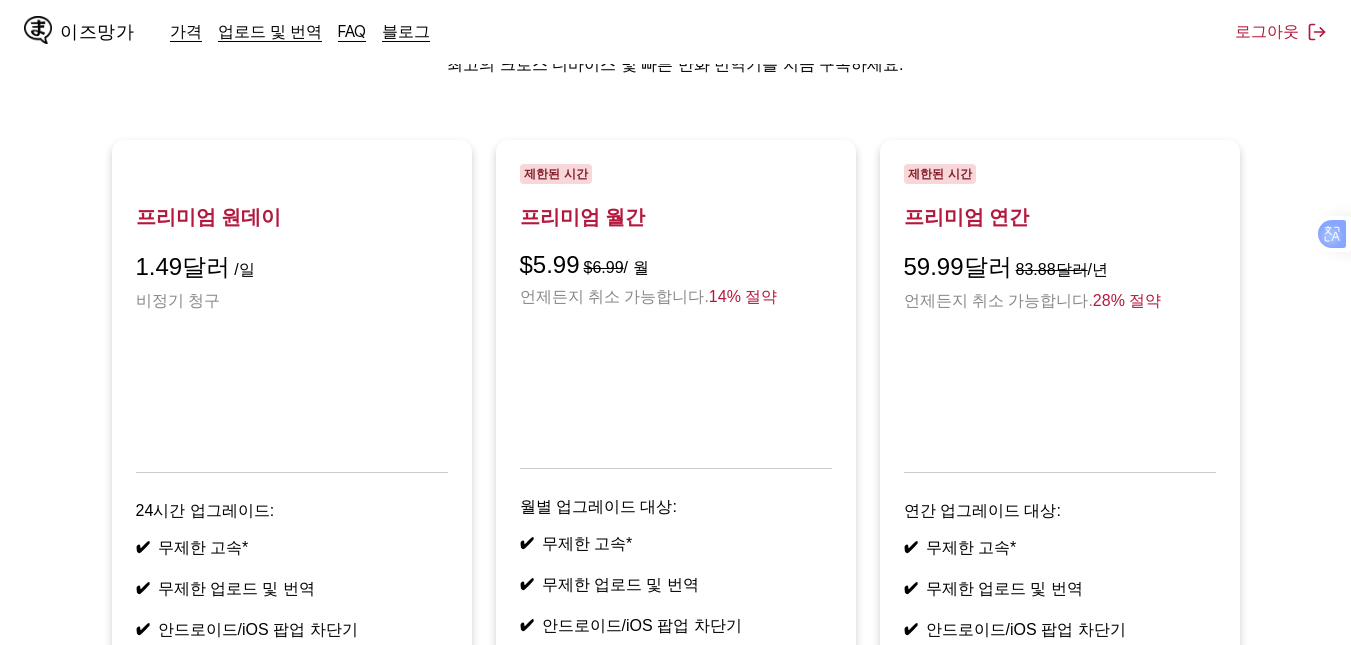 scroll, scrollTop: 100, scrollLeft: 0, axis: vertical 